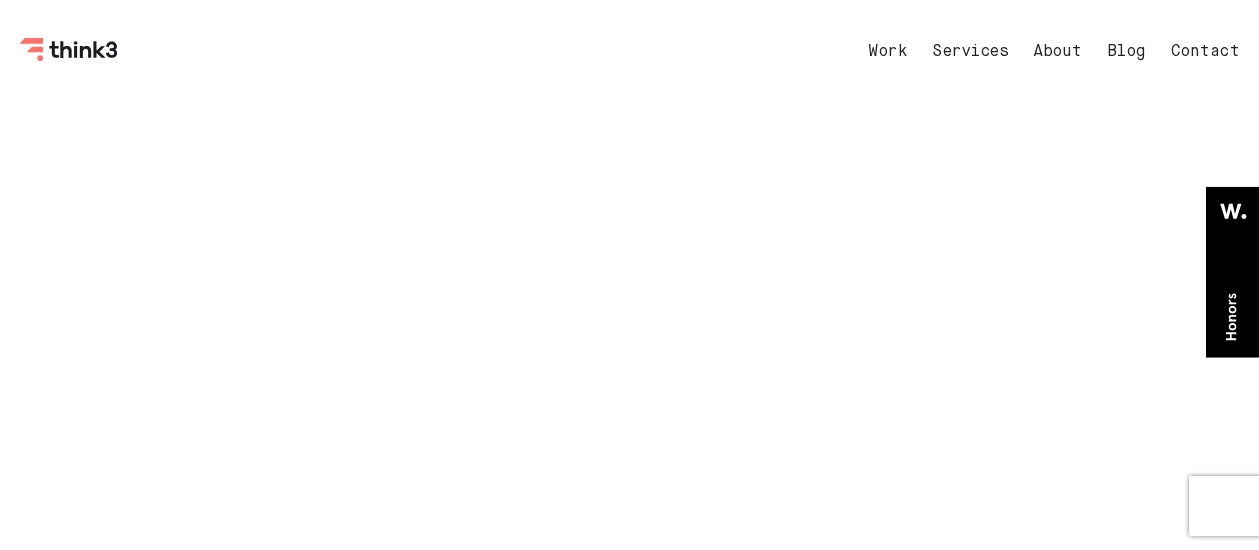 scroll, scrollTop: 0, scrollLeft: 0, axis: both 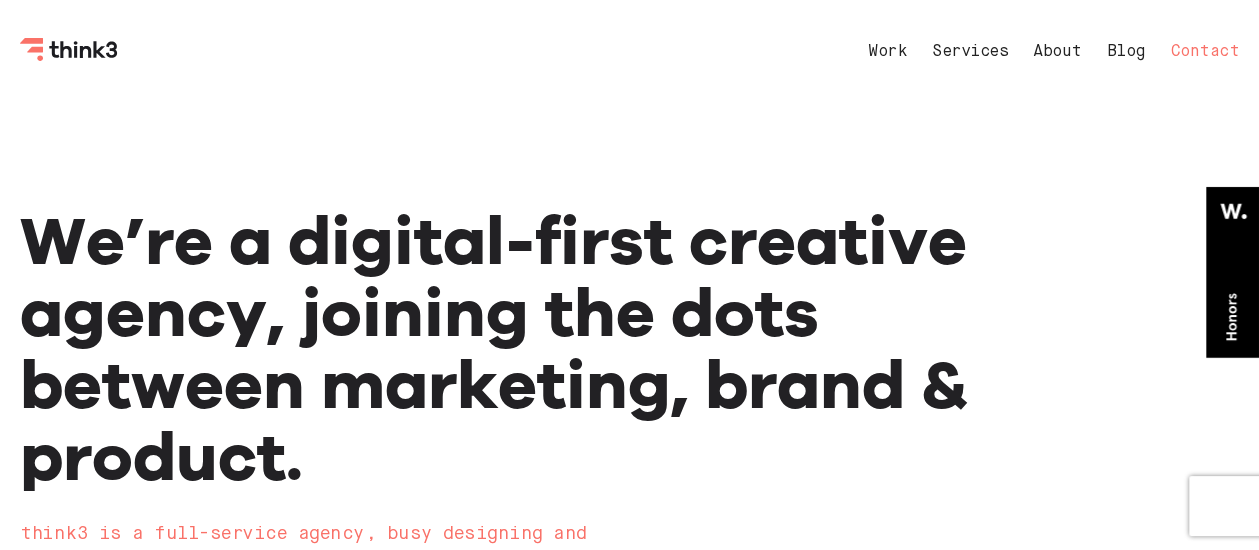 click on "Contact" at bounding box center (1205, 52) 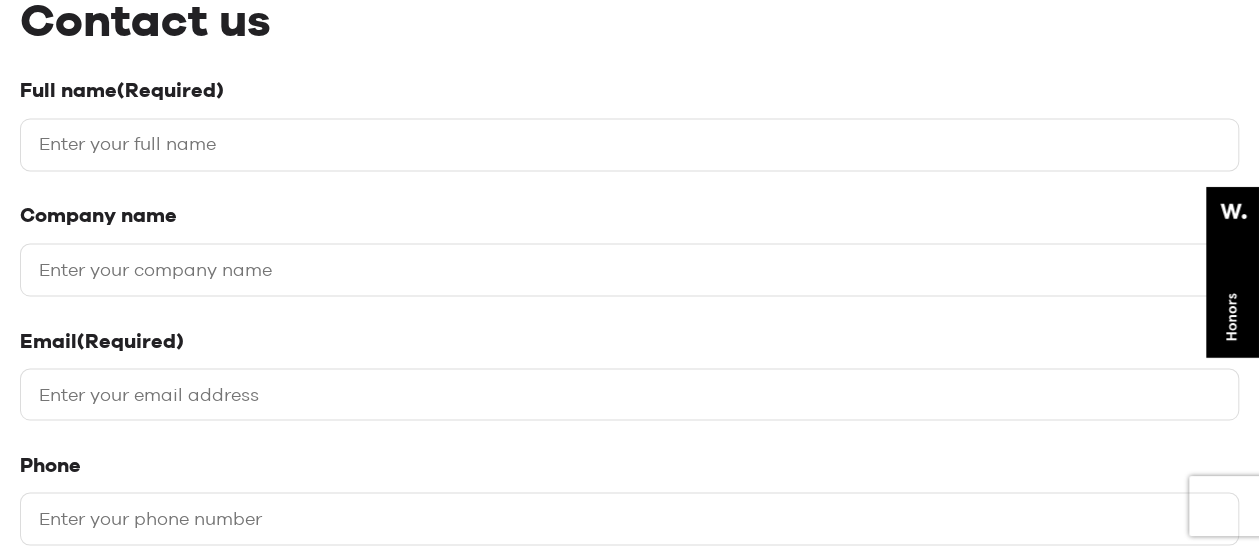 scroll, scrollTop: 500, scrollLeft: 0, axis: vertical 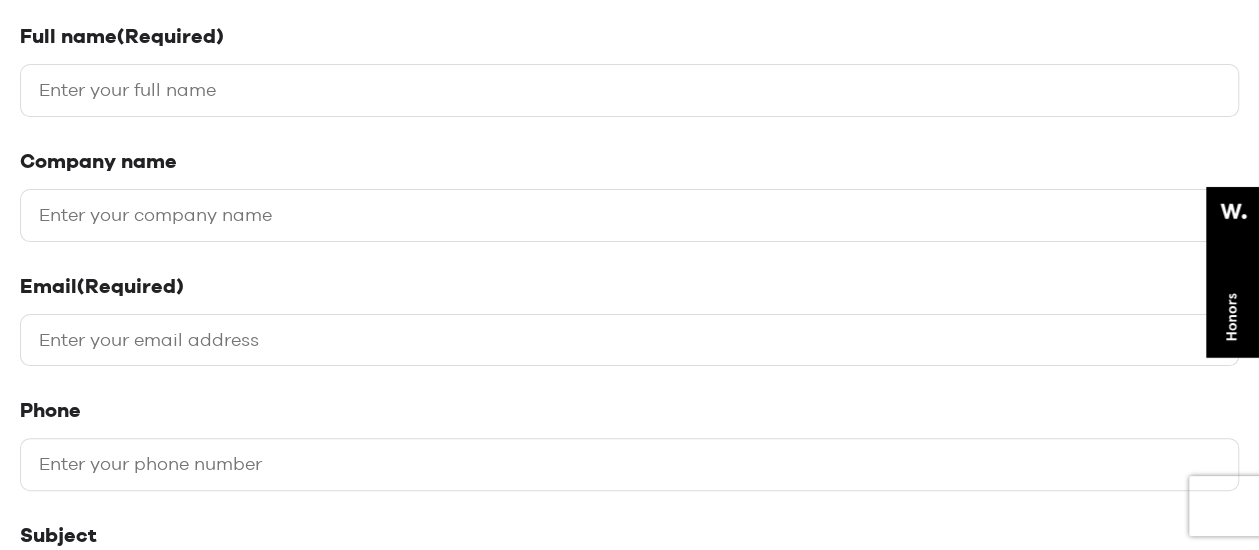 click on "Full name (Required)" at bounding box center (629, 90) 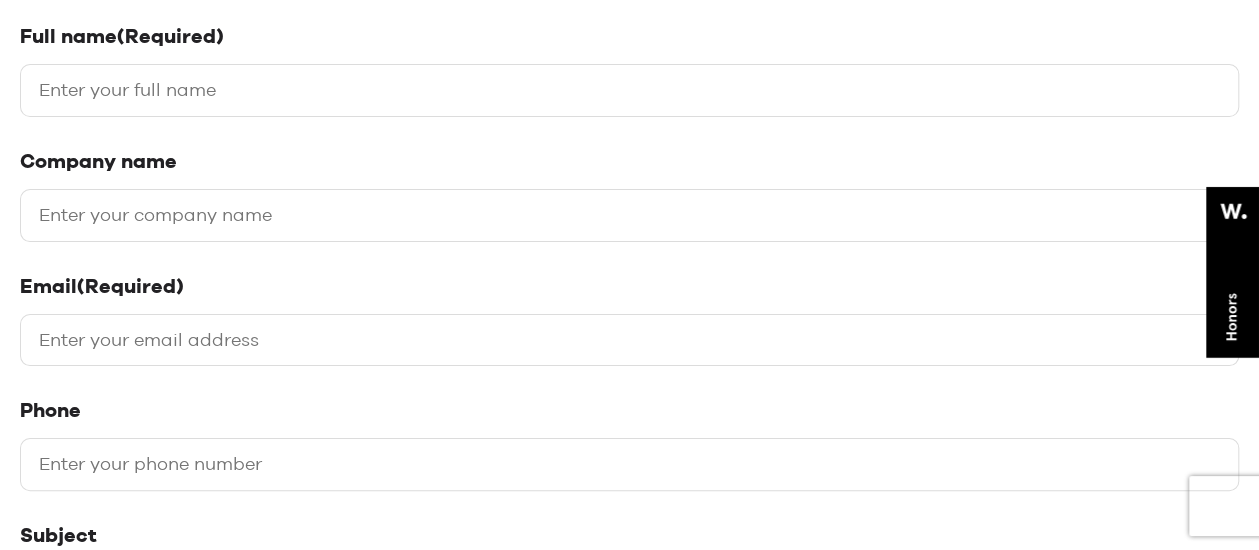 click on "Full name (Required)" at bounding box center (629, 90) 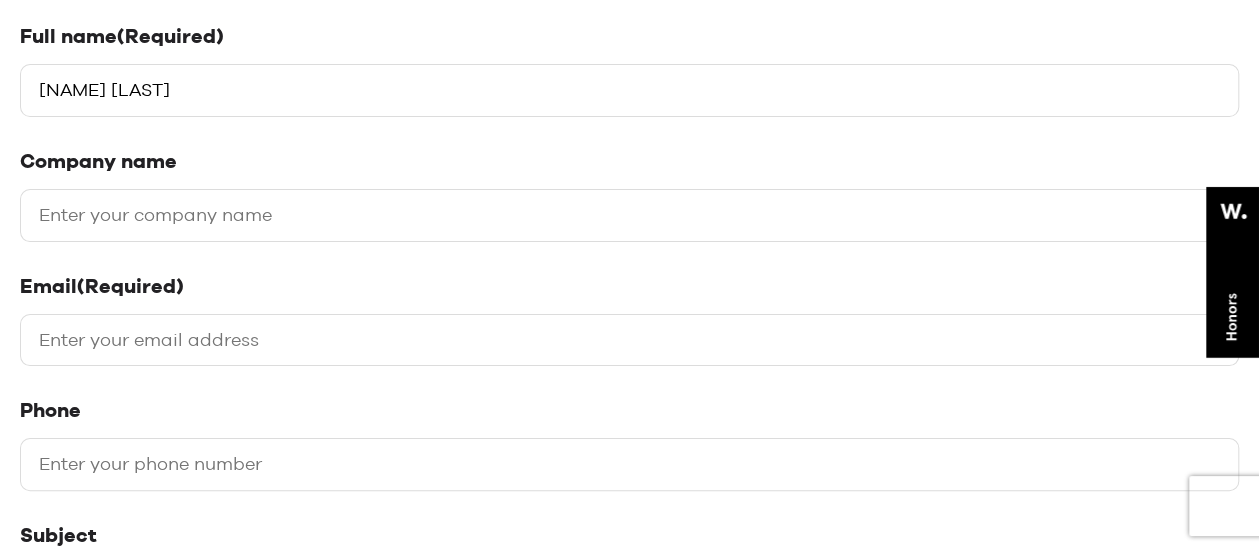 type on "[NAME] [LAST]" 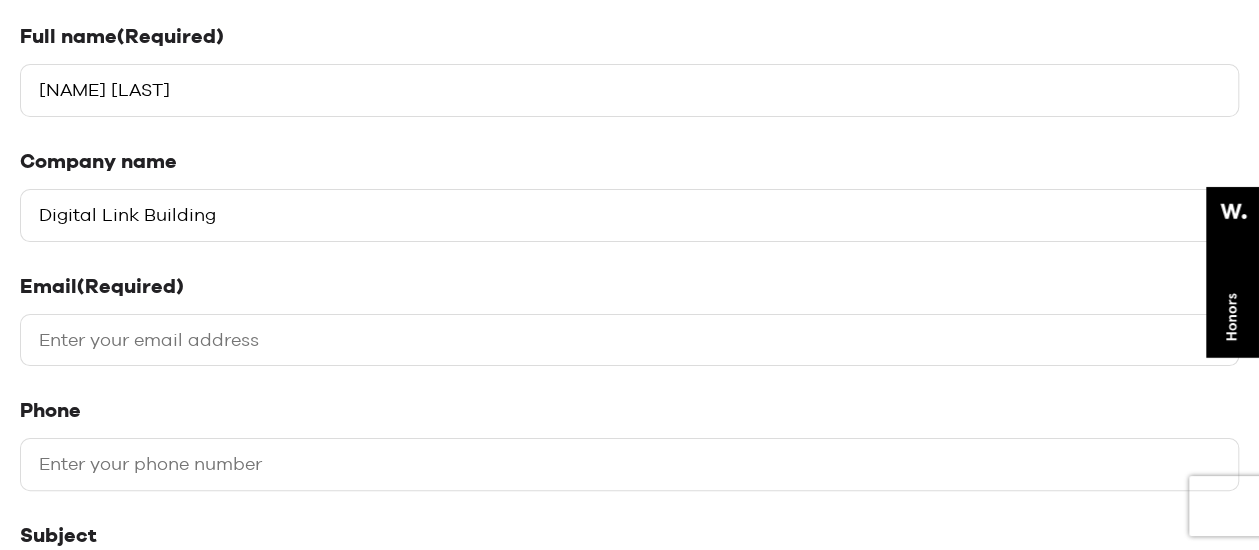 type on "Digital Link Building" 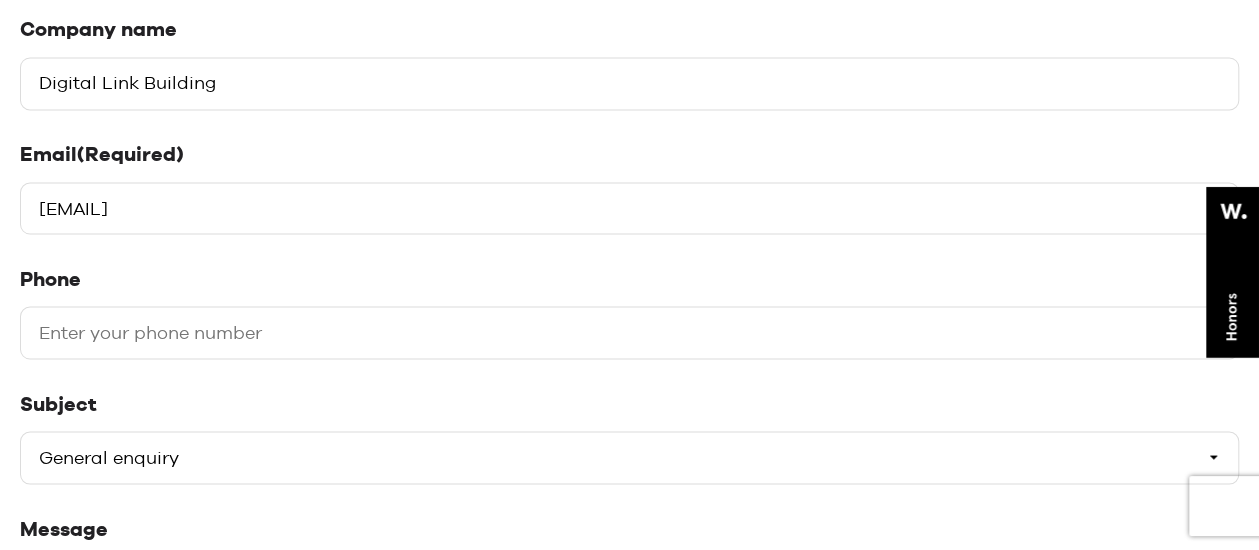 scroll, scrollTop: 666, scrollLeft: 0, axis: vertical 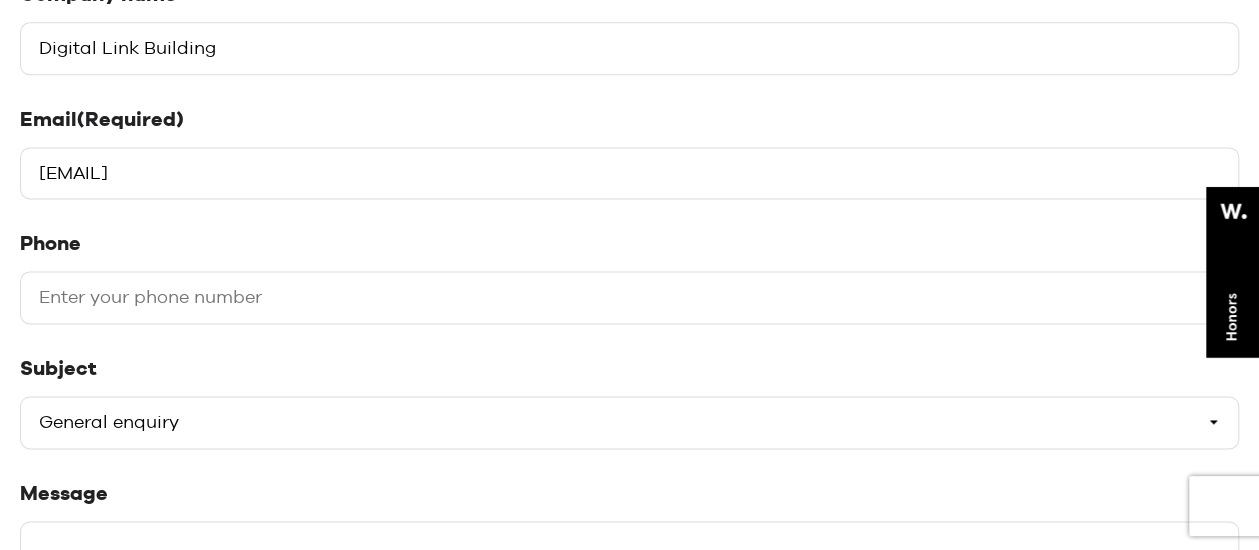 type on "[EMAIL]" 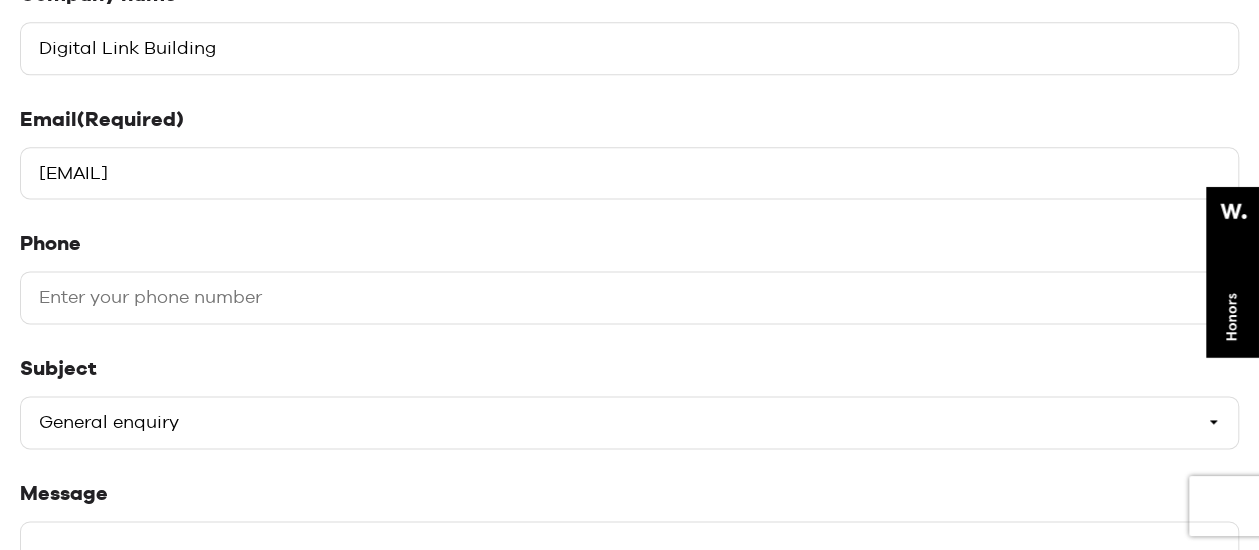 click on "Phone" at bounding box center (629, 298) 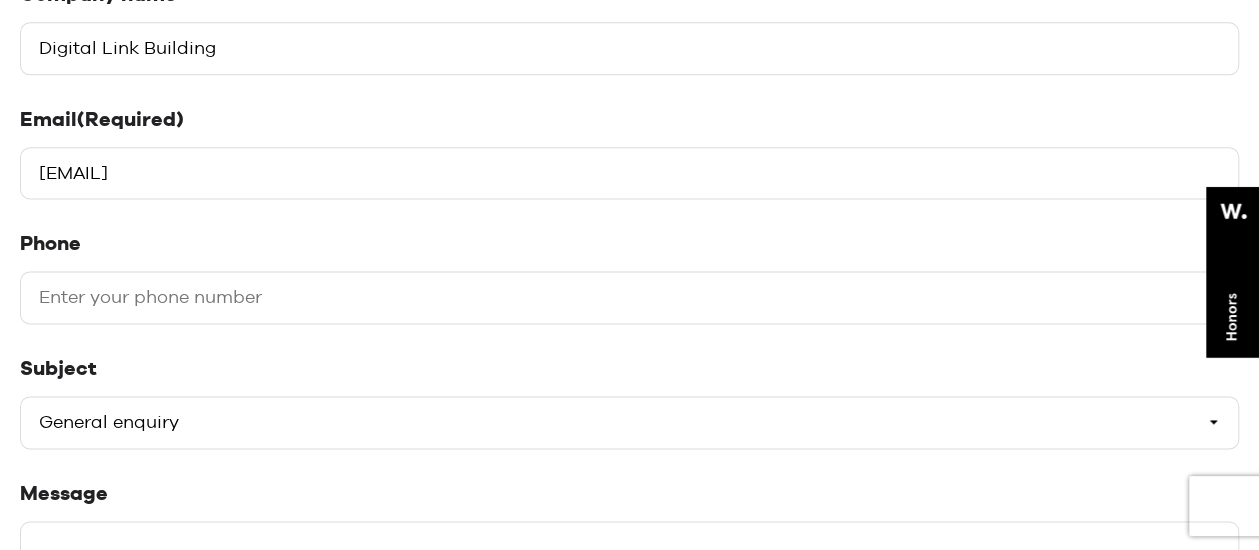 click on "Phone" at bounding box center (629, 298) 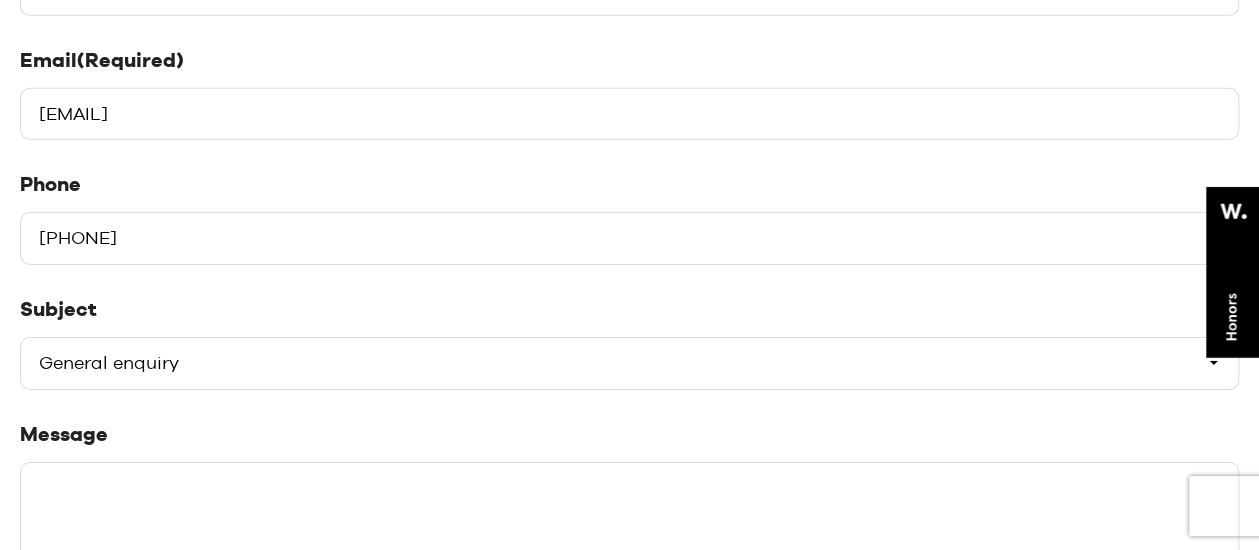 scroll, scrollTop: 1000, scrollLeft: 0, axis: vertical 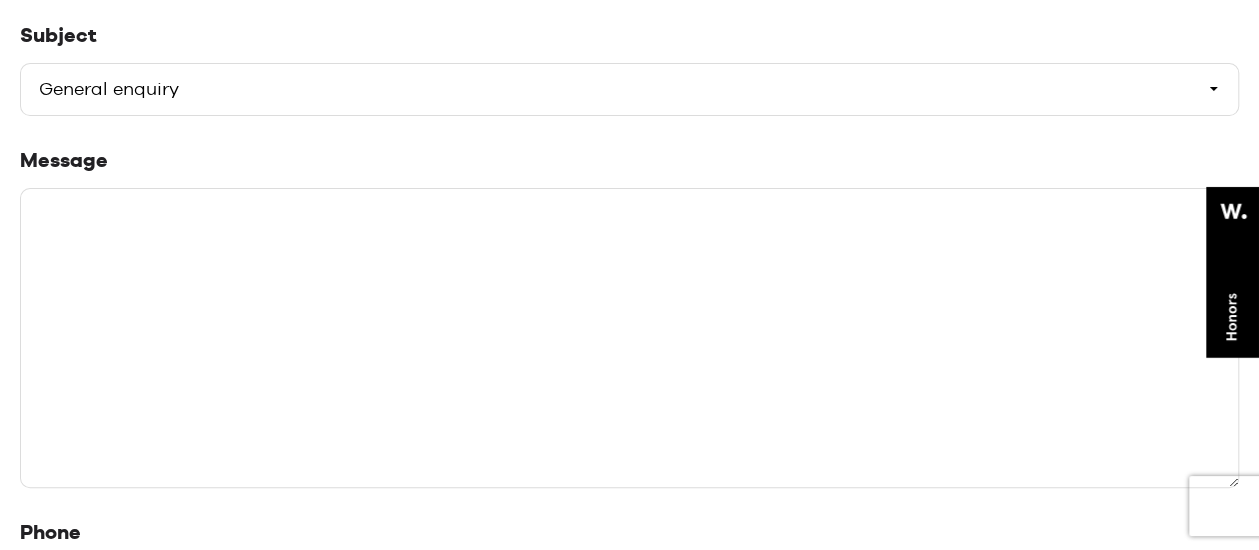type on "[PHONE]" 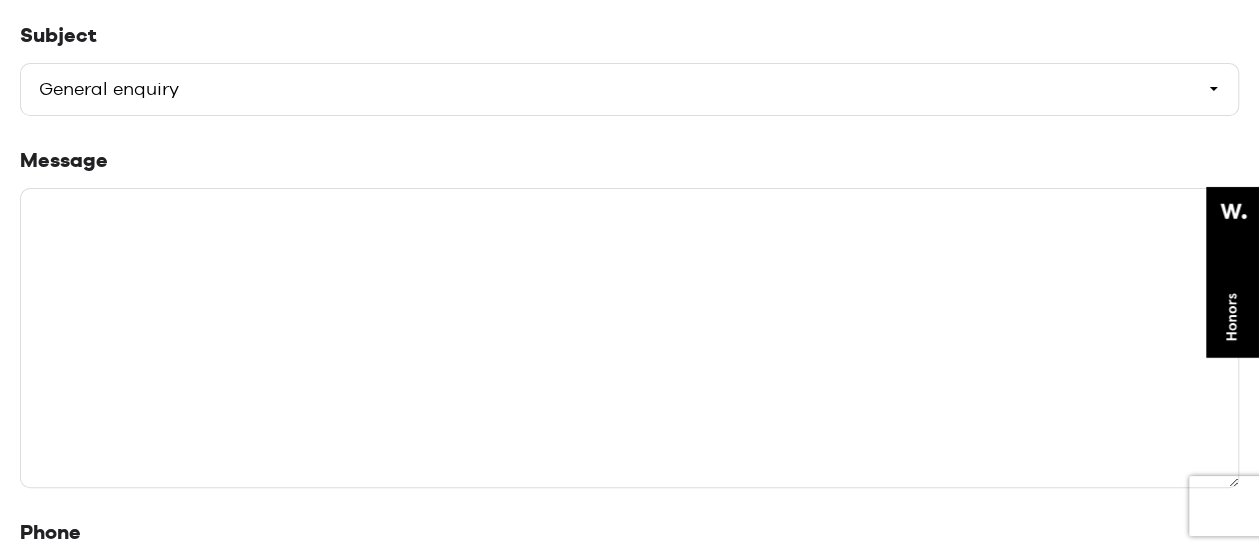 click on "Please select a subject General enquiry Start a project Support" at bounding box center [629, 89] 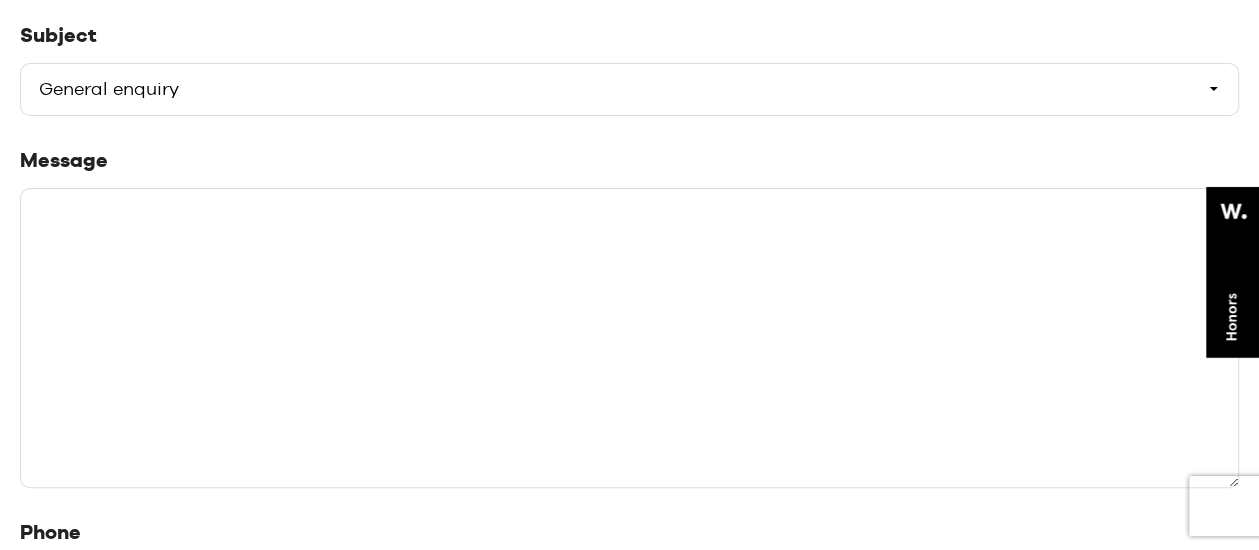 drag, startPoint x: 80, startPoint y: 84, endPoint x: 38, endPoint y: 99, distance: 44.598206 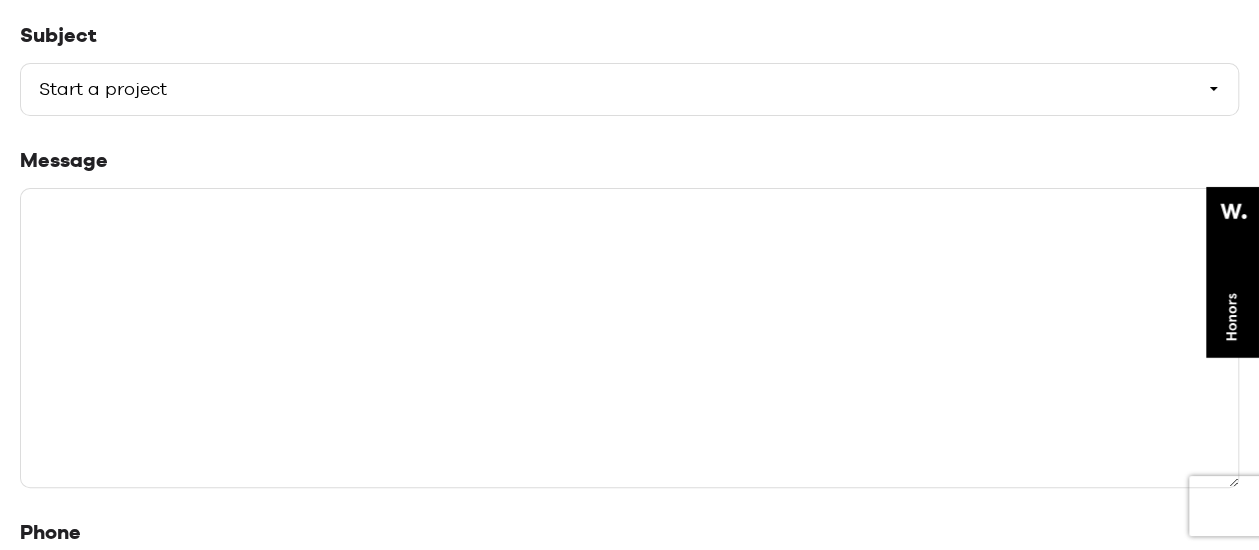 click on "Please select a subject General enquiry Start a project Support" at bounding box center [629, 89] 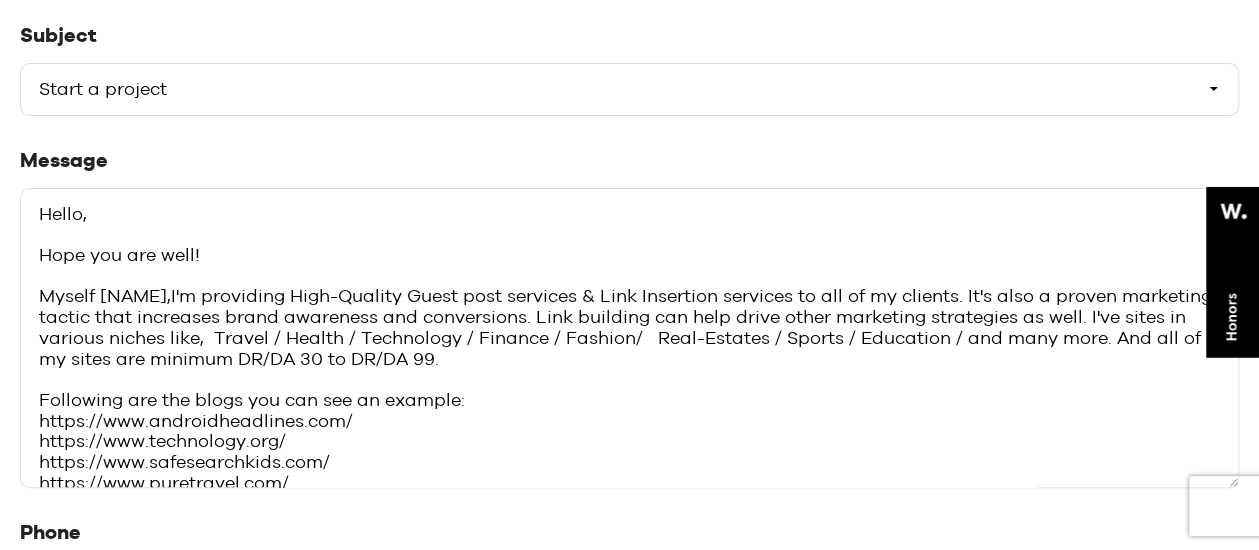 scroll, scrollTop: 192, scrollLeft: 0, axis: vertical 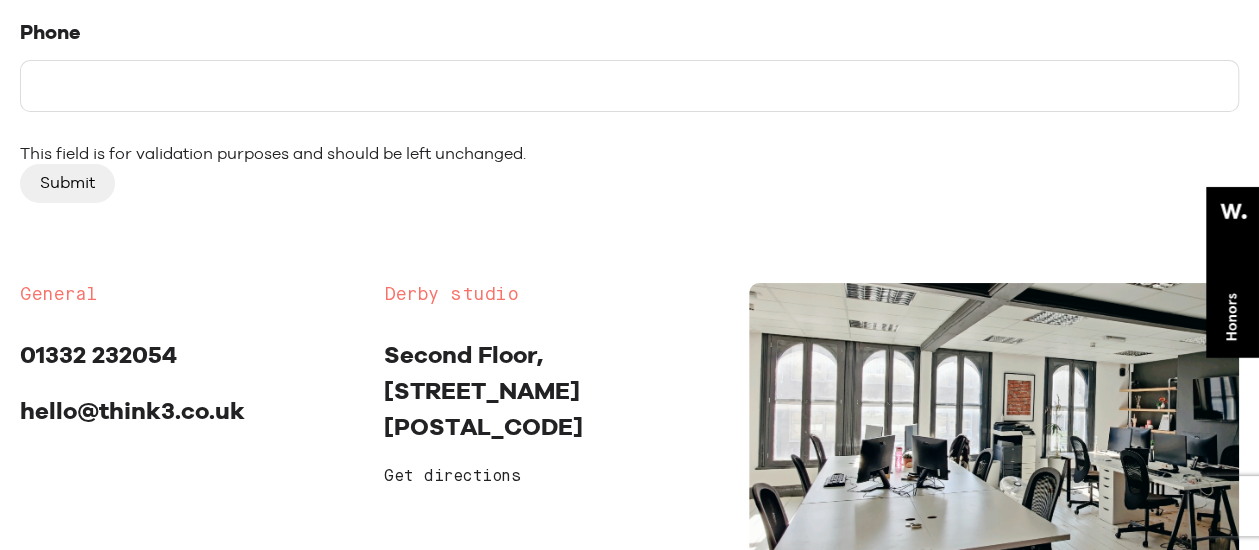 type on "Hello,
Hope you are well!
Myself [NAME],I'm providing High-Quality Guest post services & Link Insertion services to all of my clients. It's also a proven marketing tactic that increases brand awareness and conversions. Link building can help drive other marketing strategies as well. I've sites in various niches like,  Travel / Health / Technology / Finance / Fashion/   Real-Estates / Sports / Education / and many more. And all of my sites are minimum DR/DA 30 to DR/DA 99.
Following are the blogs you can see an example:
https://www.androidheadlines.com/
https://www.technology.org/
https://www.safesearchkids.com/
https://www.puretravel.com/
https://www.thededicatedhouse.com/
https://updatedhome.com/
If you are interested then please let me know. I can definitely handle all kinds of blogging requirements.
I'm waiting for your response.
Best Regards,
[NAME]" 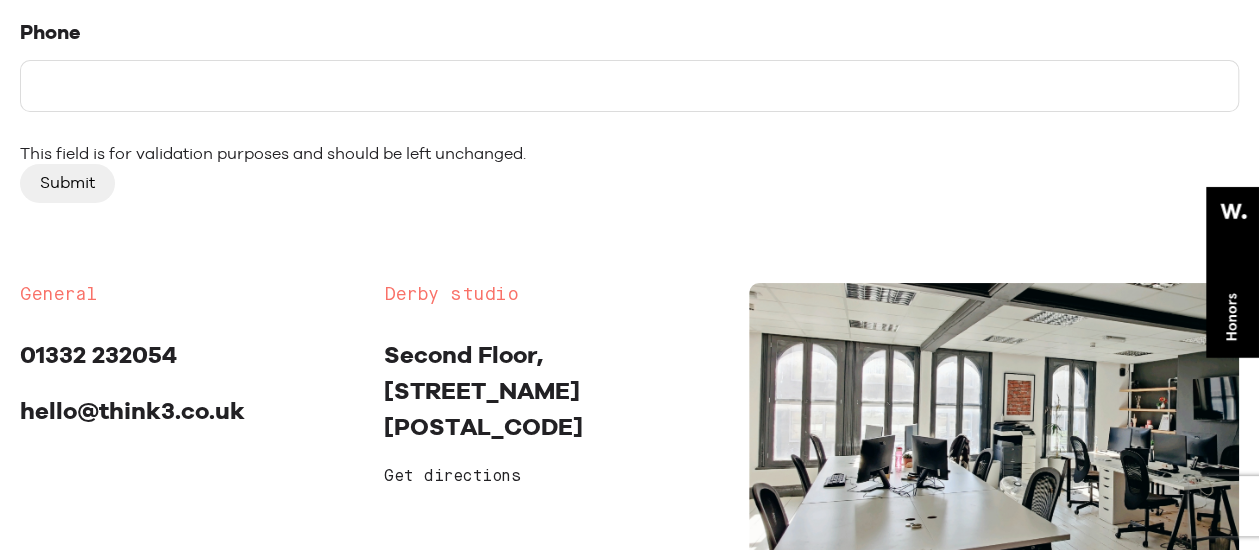 click on "Phone" at bounding box center (629, 86) 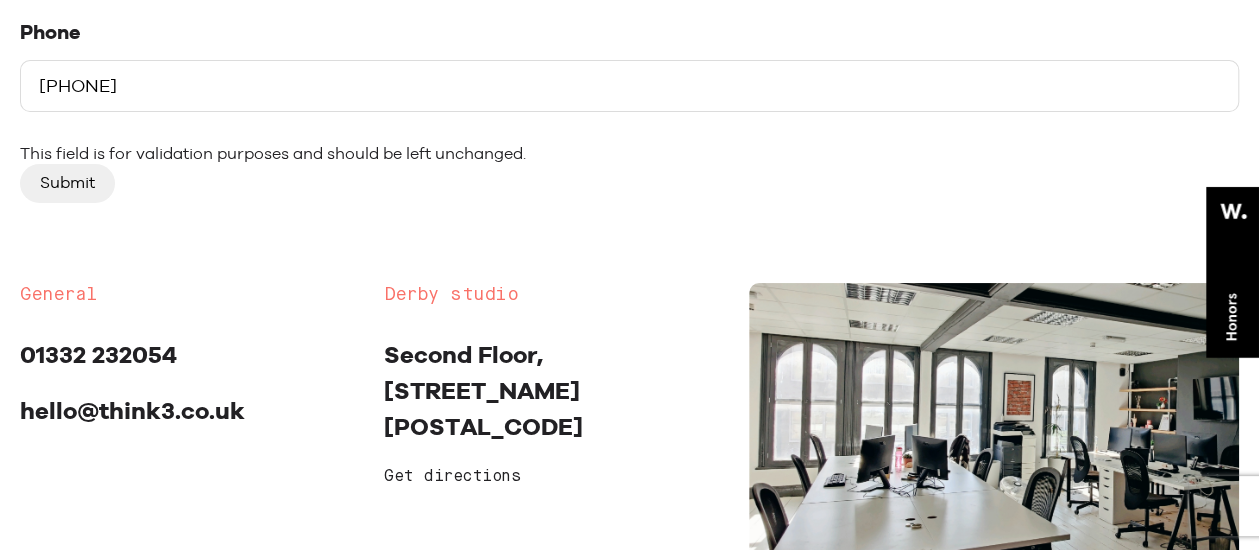 type on "[PHONE]" 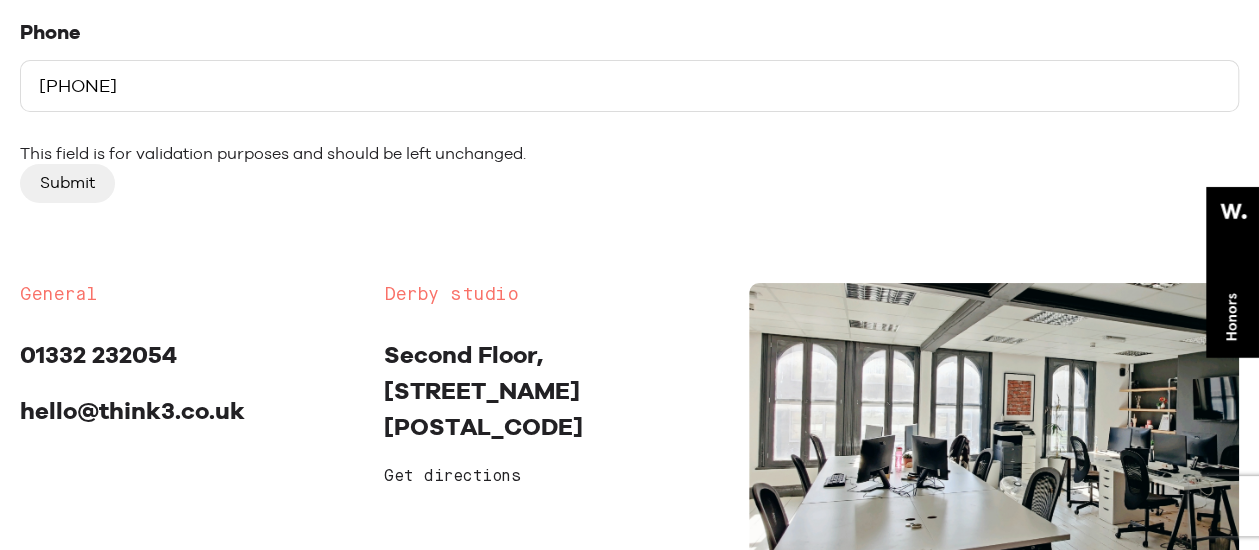 click on "Submit" at bounding box center [67, 183] 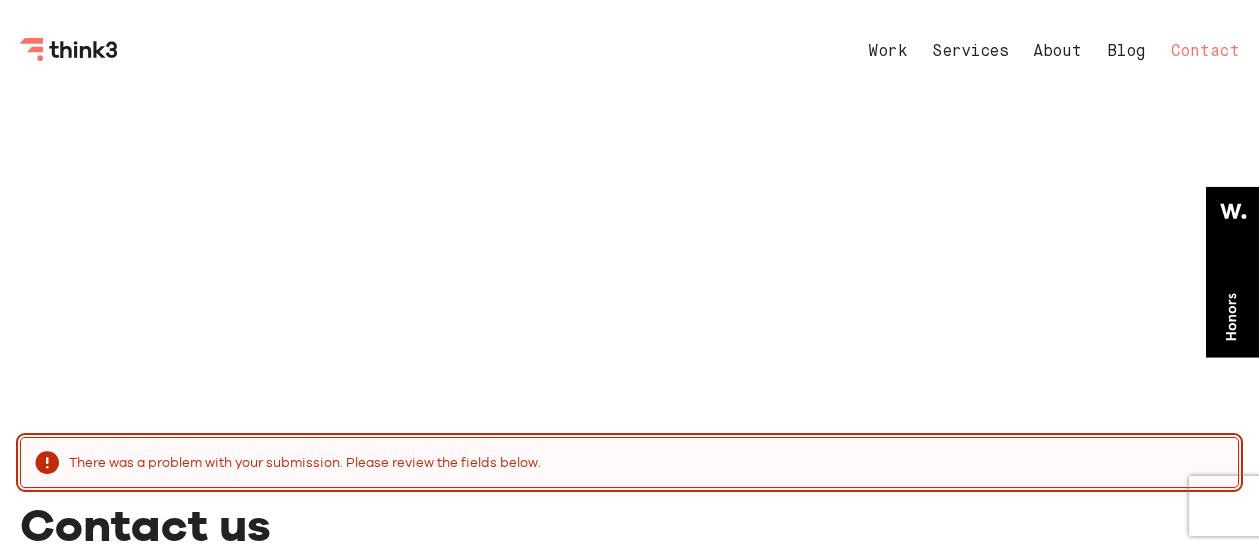 scroll, scrollTop: 0, scrollLeft: 0, axis: both 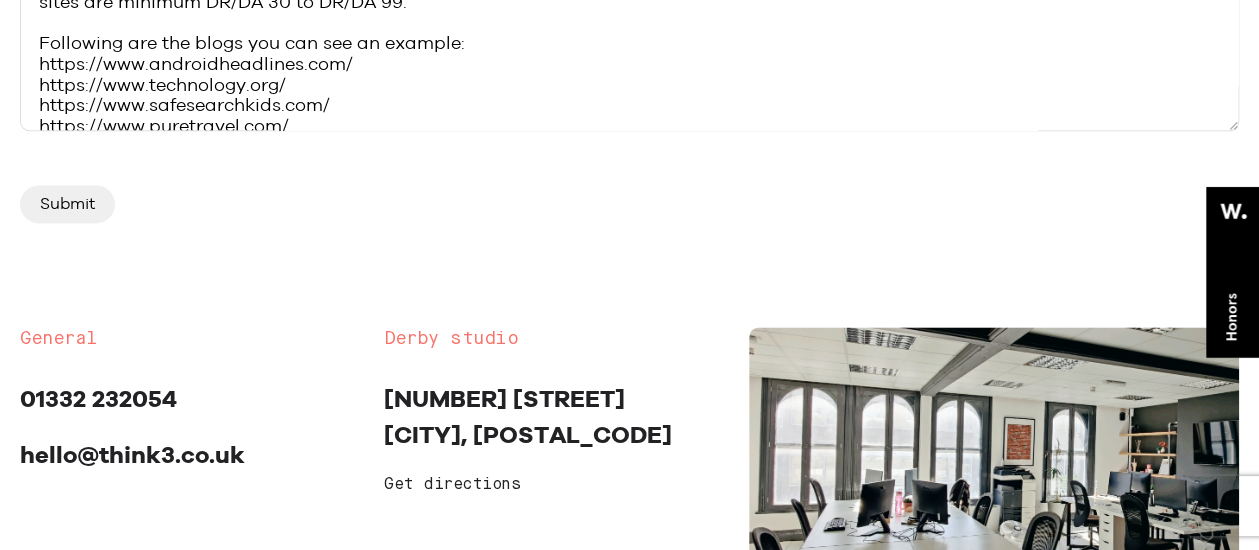 click on "Submit" at bounding box center (67, 204) 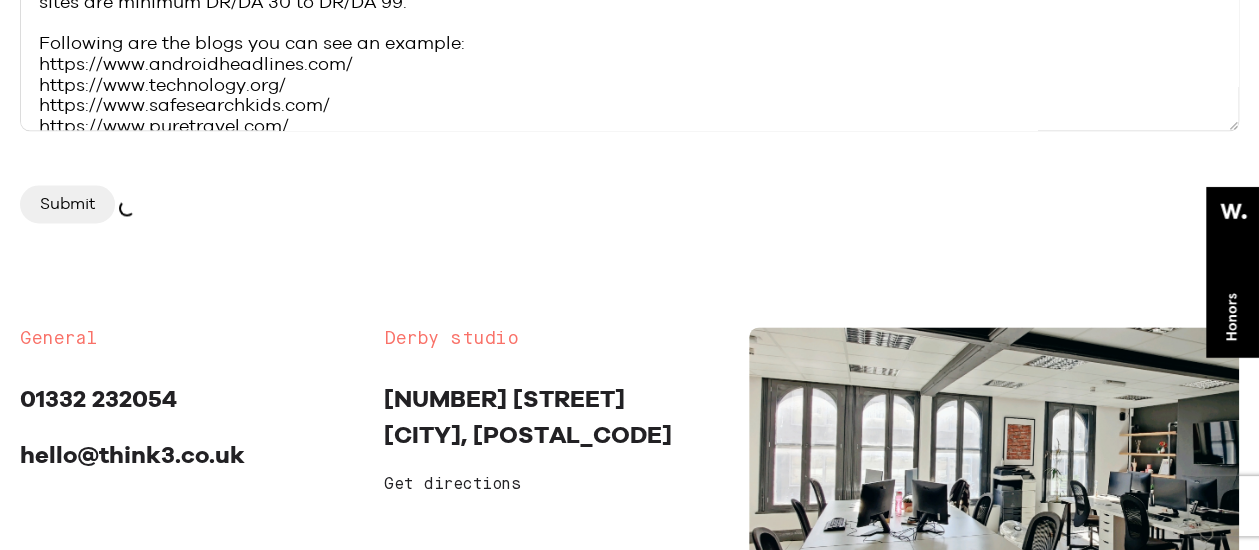 click on "Submit" at bounding box center [67, 204] 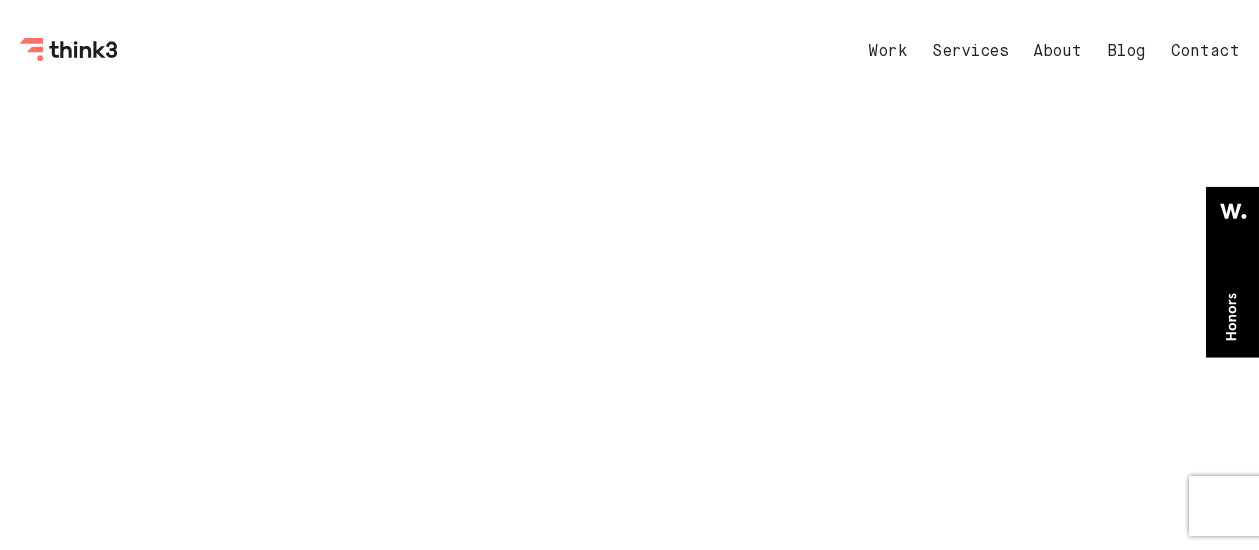 scroll, scrollTop: 0, scrollLeft: 0, axis: both 